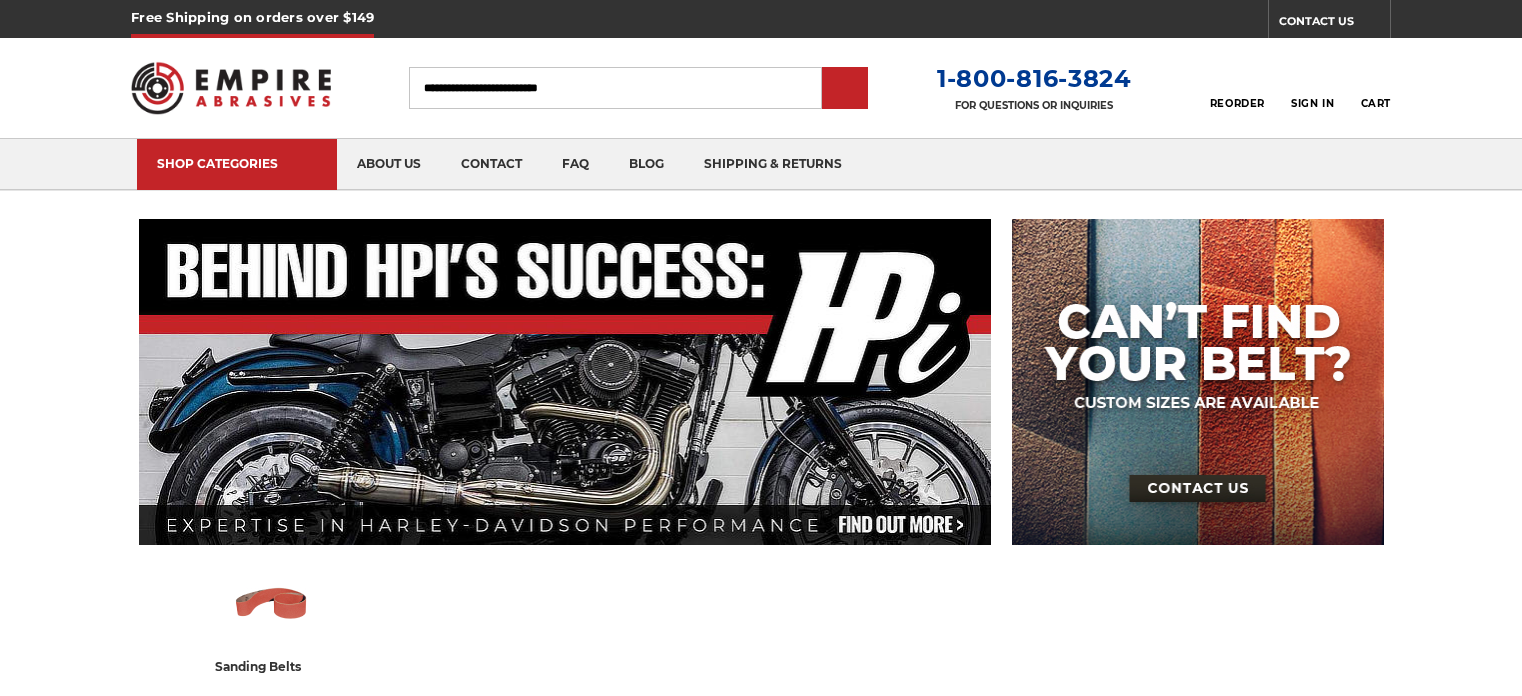 scroll, scrollTop: 0, scrollLeft: 0, axis: both 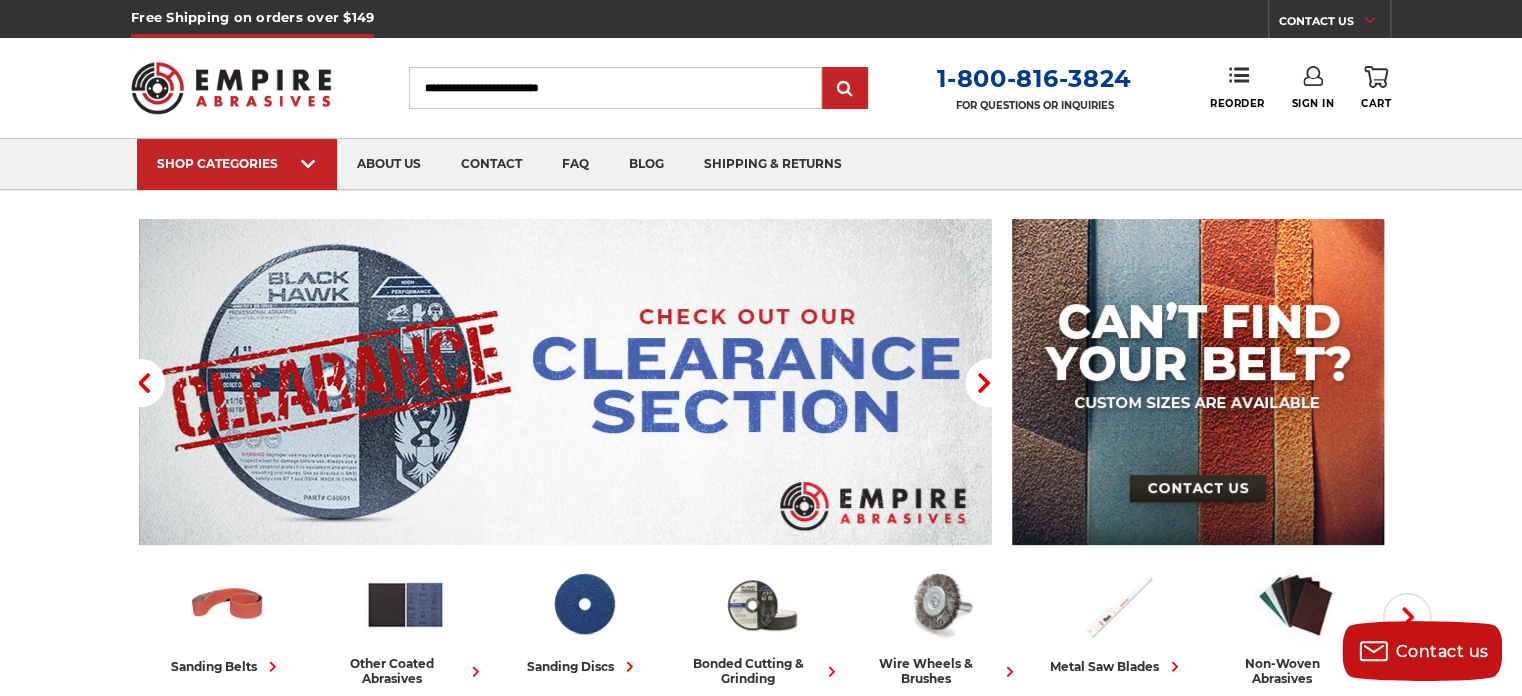 click at bounding box center (565, 382) 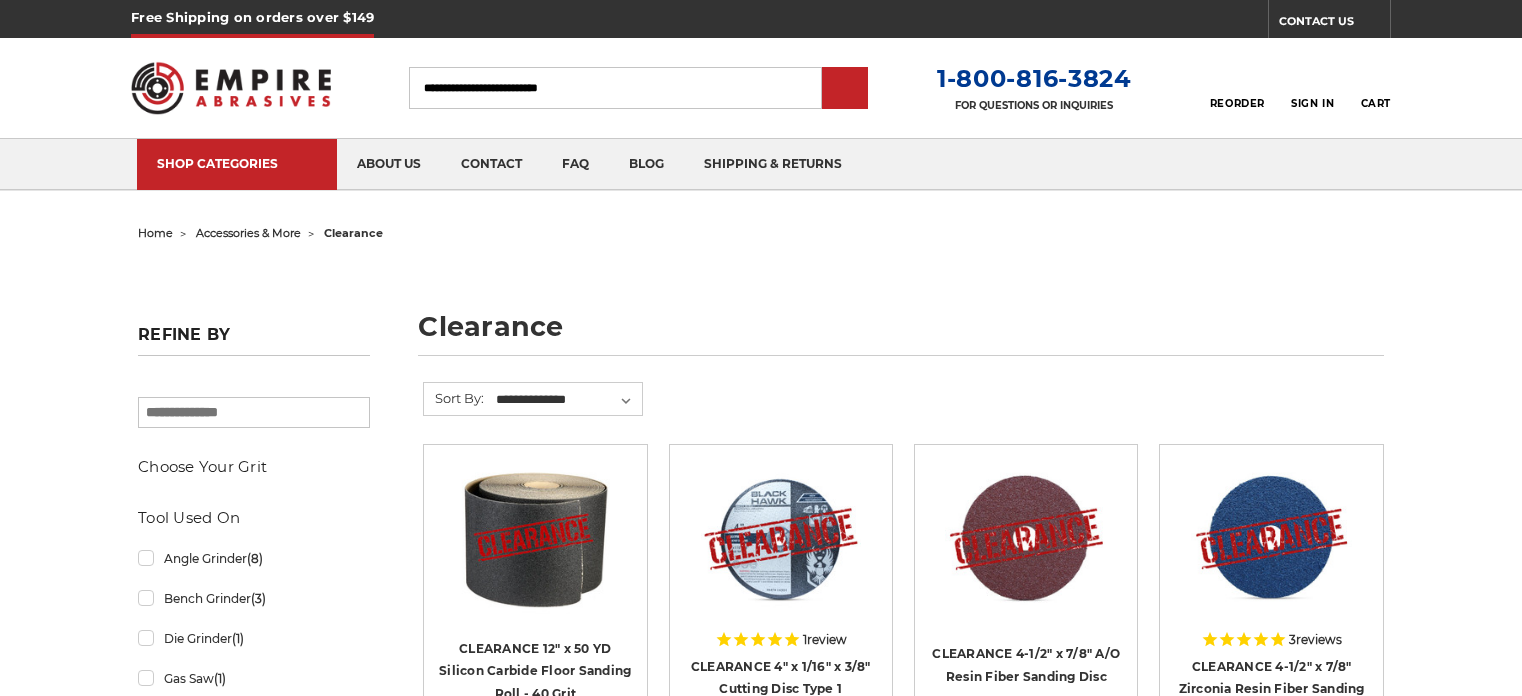 scroll, scrollTop: 0, scrollLeft: 0, axis: both 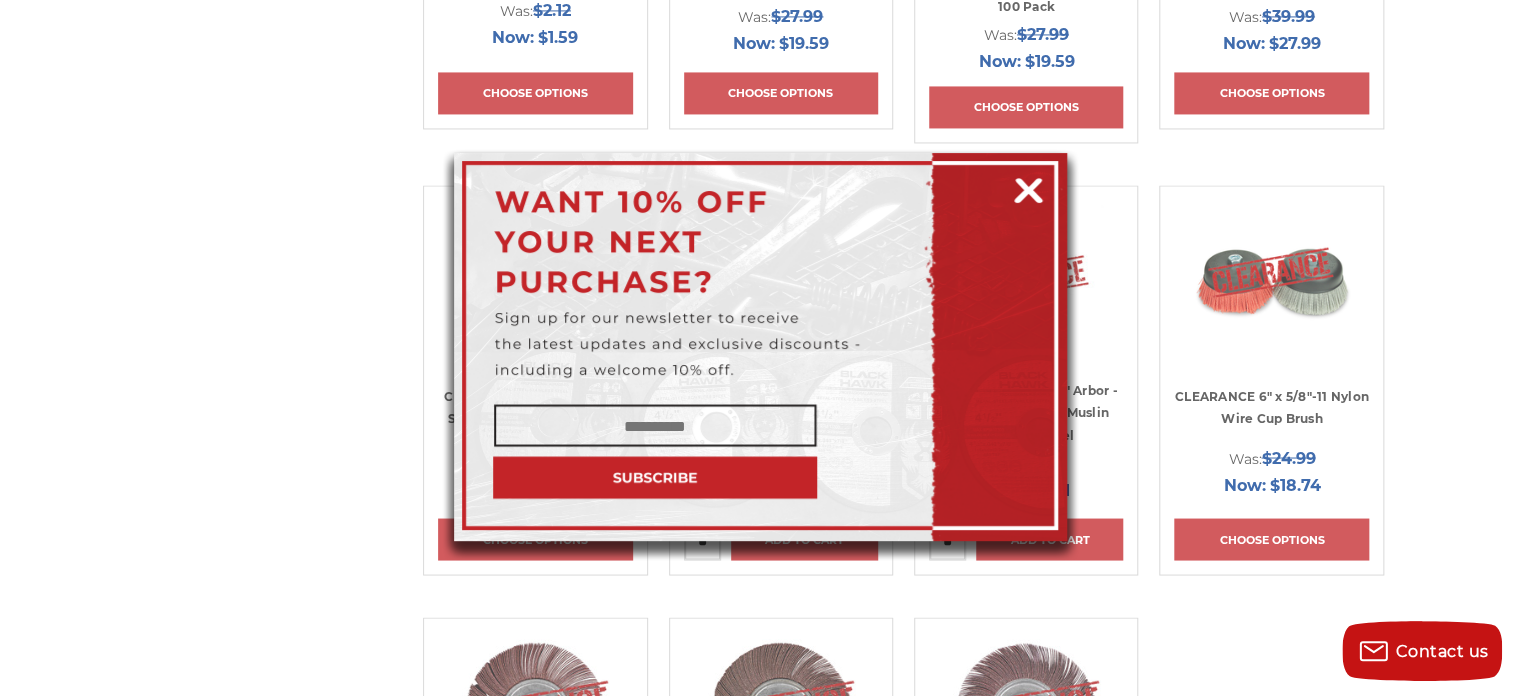 click at bounding box center (1028, 187) 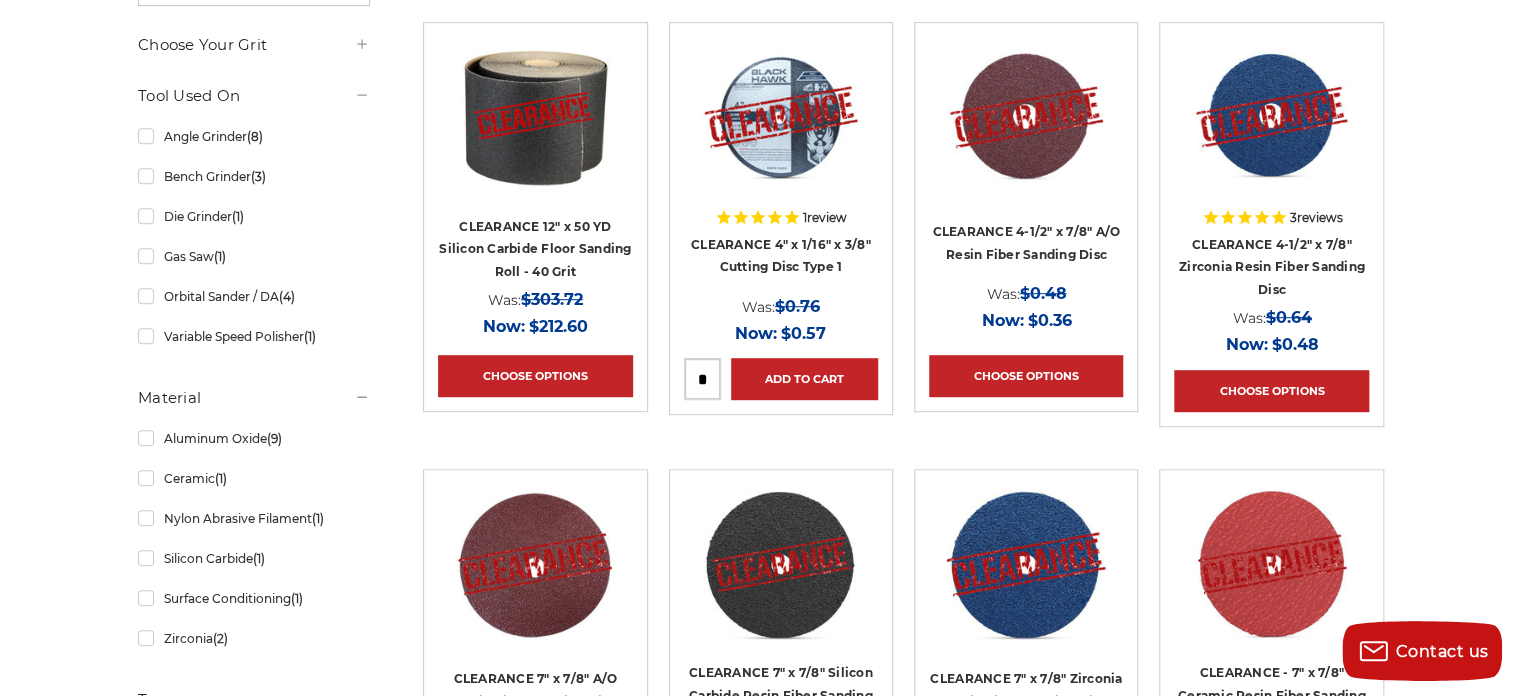 scroll, scrollTop: 0, scrollLeft: 0, axis: both 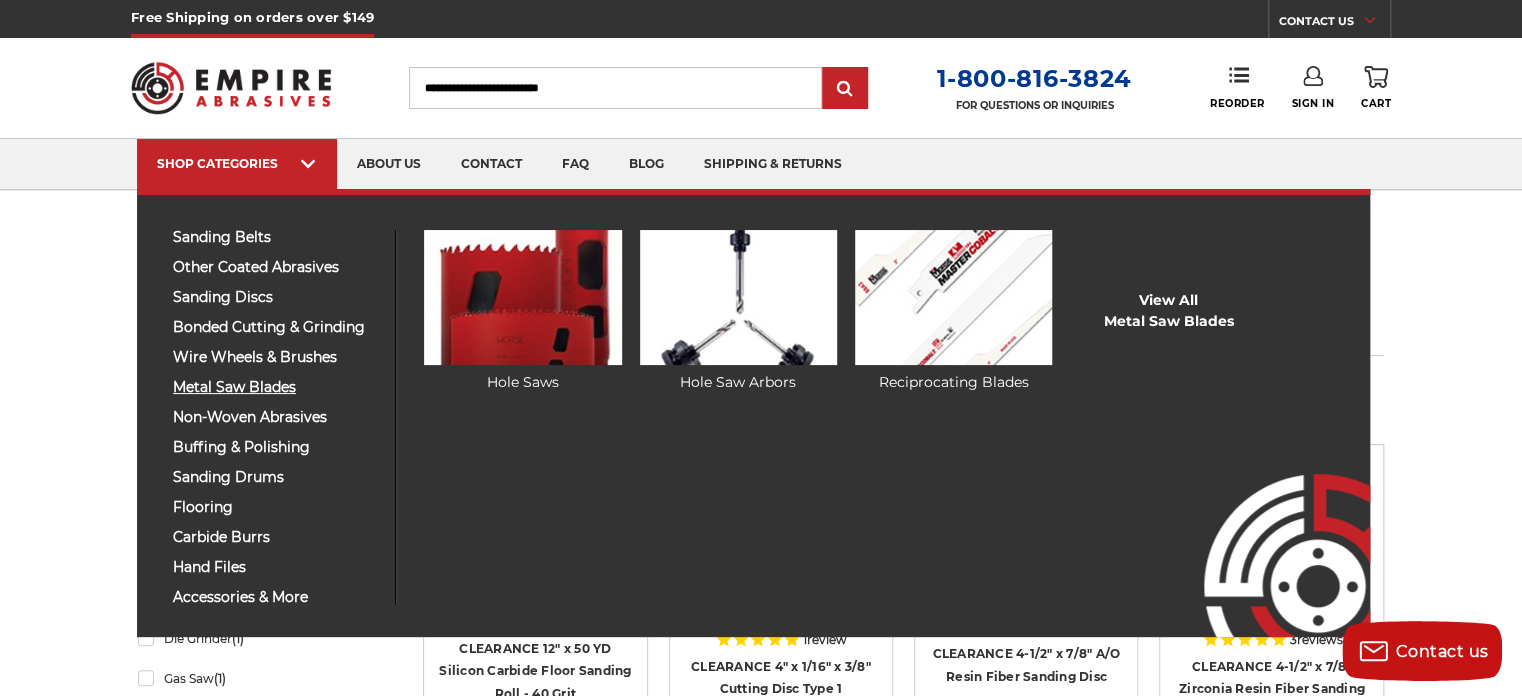 click on "metal saw blades" at bounding box center [276, 387] 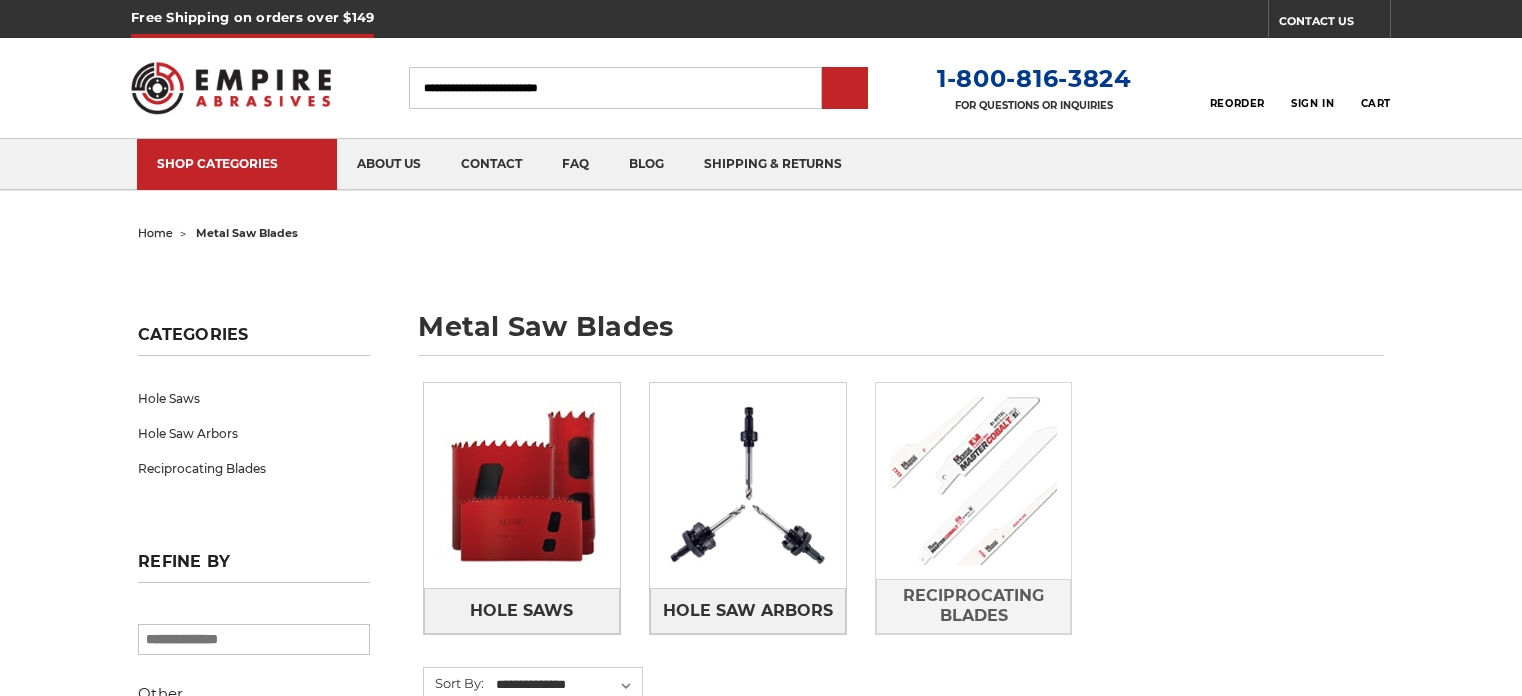 scroll, scrollTop: 0, scrollLeft: 0, axis: both 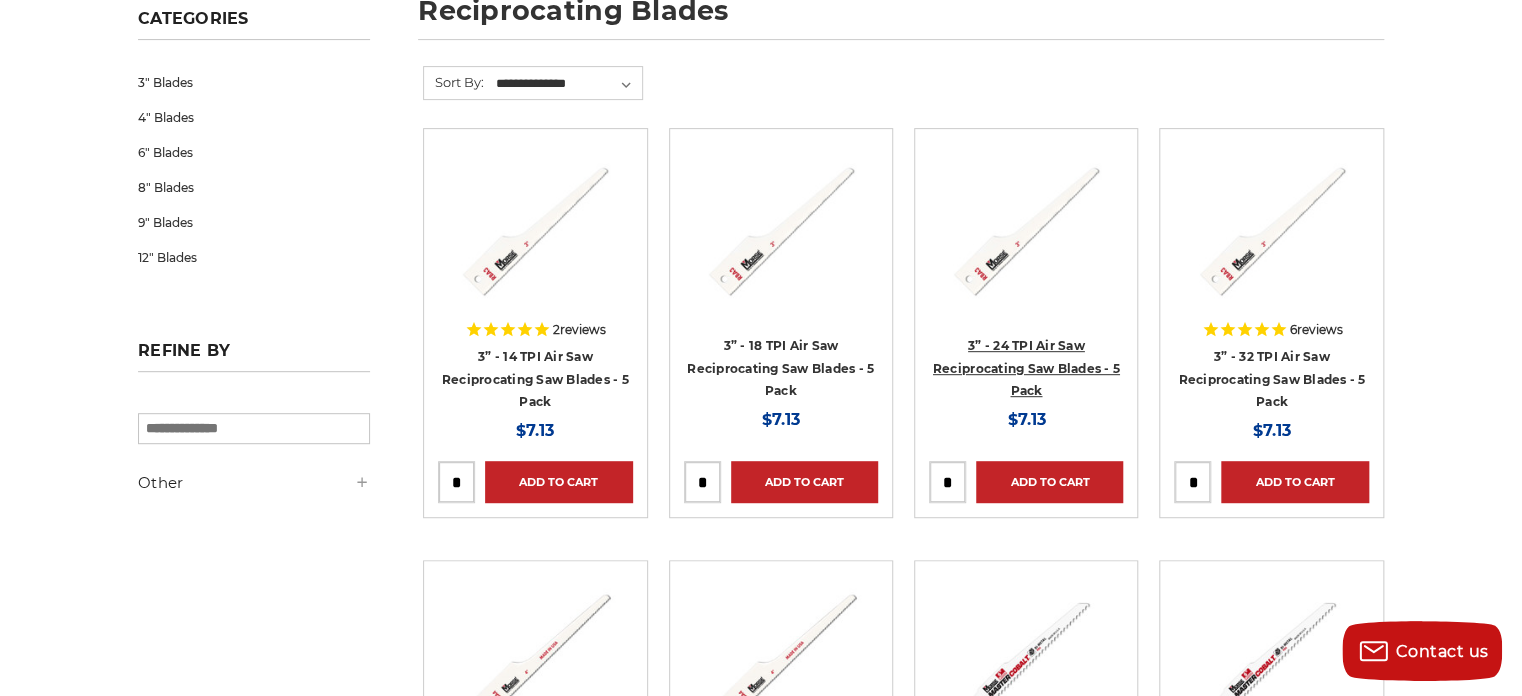 click on "3” - 24 TPI Air Saw Reciprocating Saw Blades - 5 Pack" at bounding box center [1026, 368] 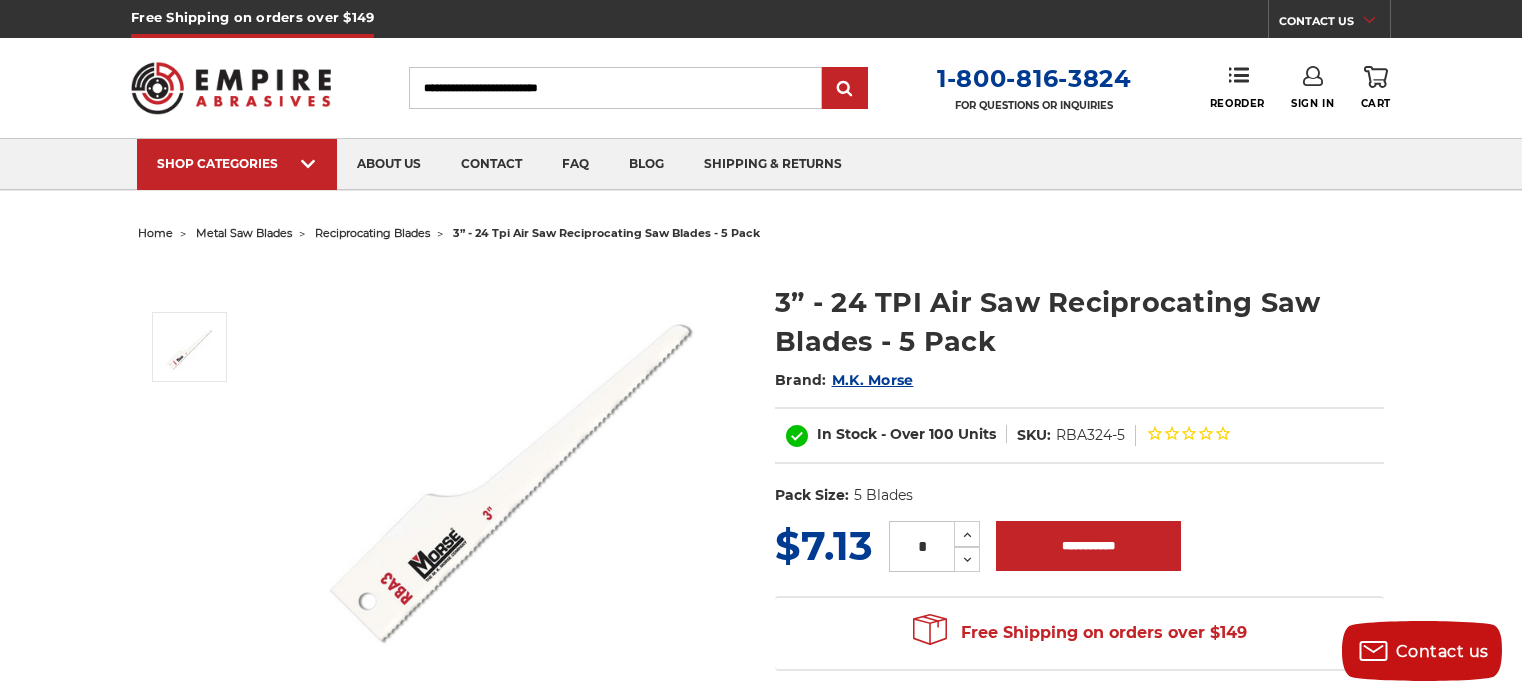 scroll, scrollTop: 0, scrollLeft: 0, axis: both 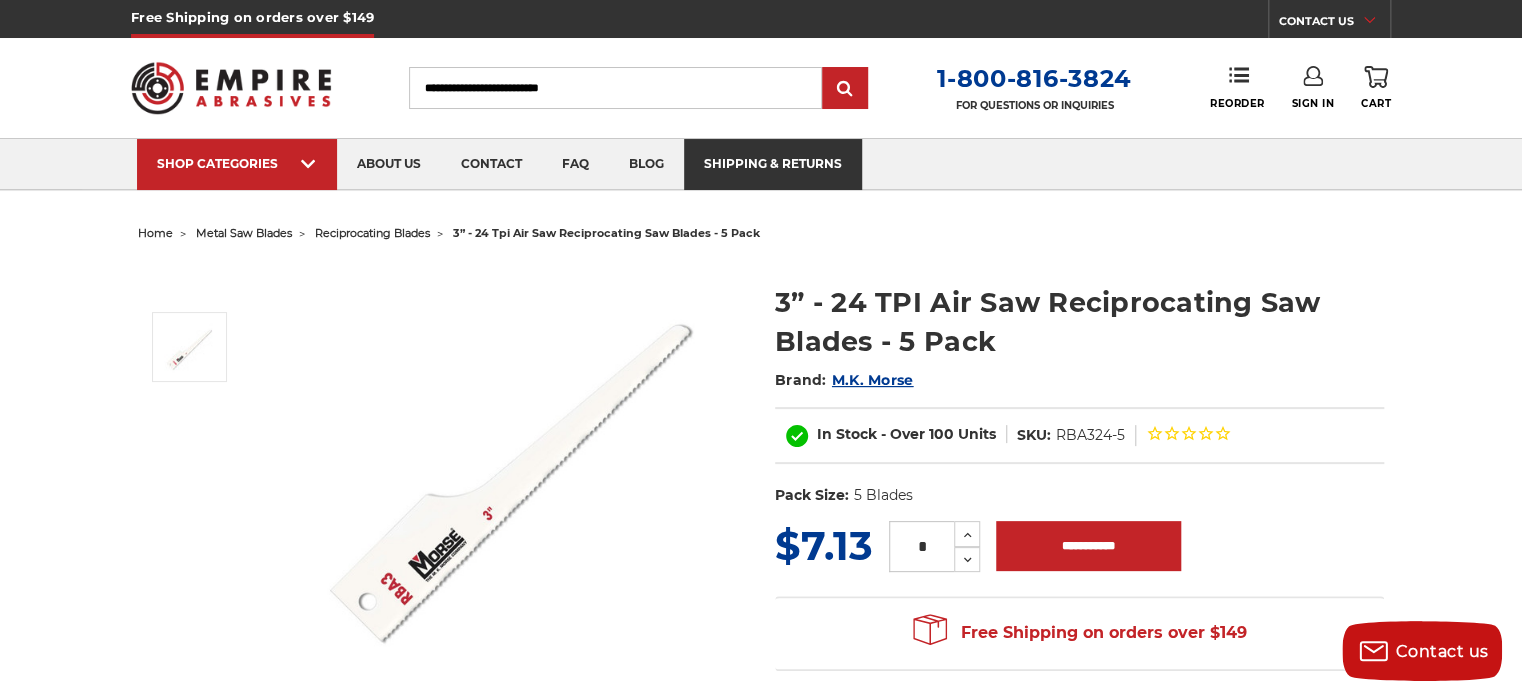 click on "shipping & returns" at bounding box center [773, 164] 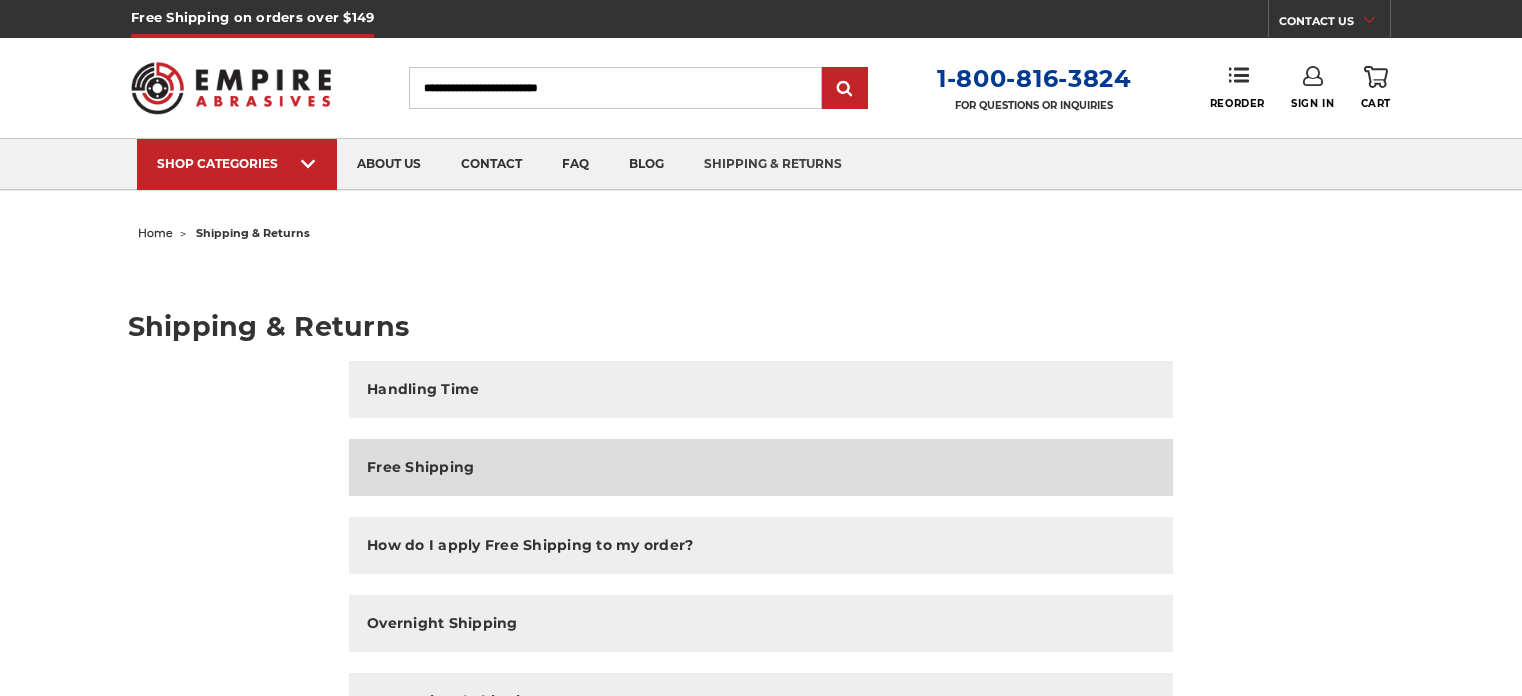 scroll, scrollTop: 0, scrollLeft: 0, axis: both 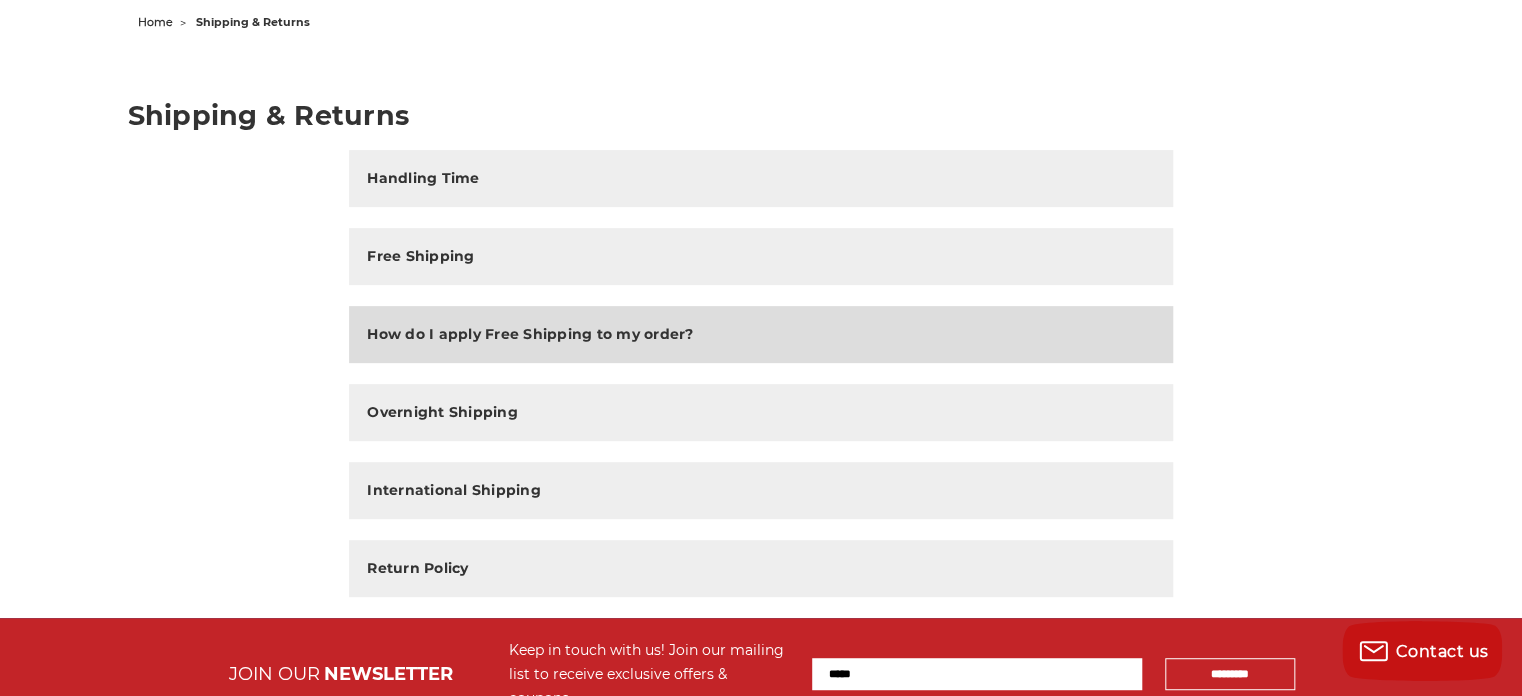 click on "How do I apply Free Shipping to my order?" at bounding box center (530, 334) 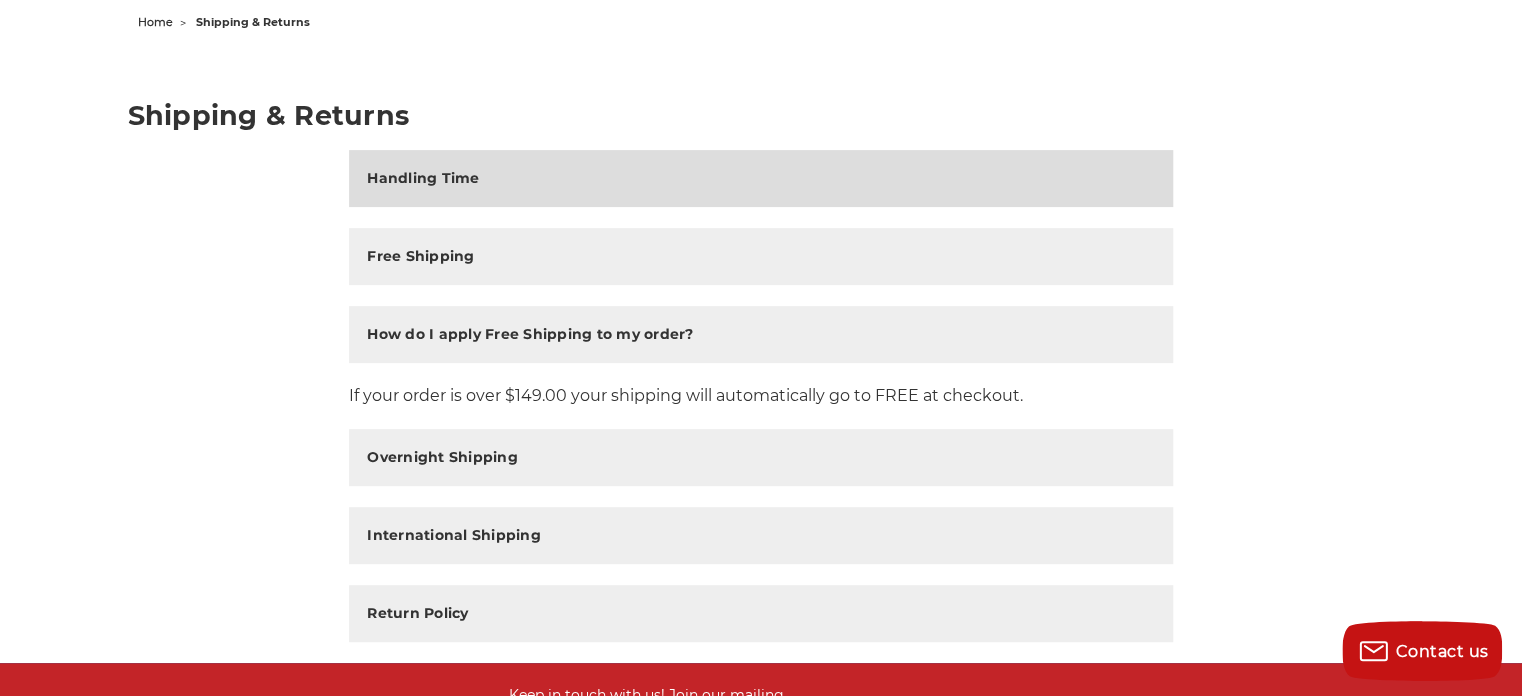 click on "Handling Time" at bounding box center [423, 178] 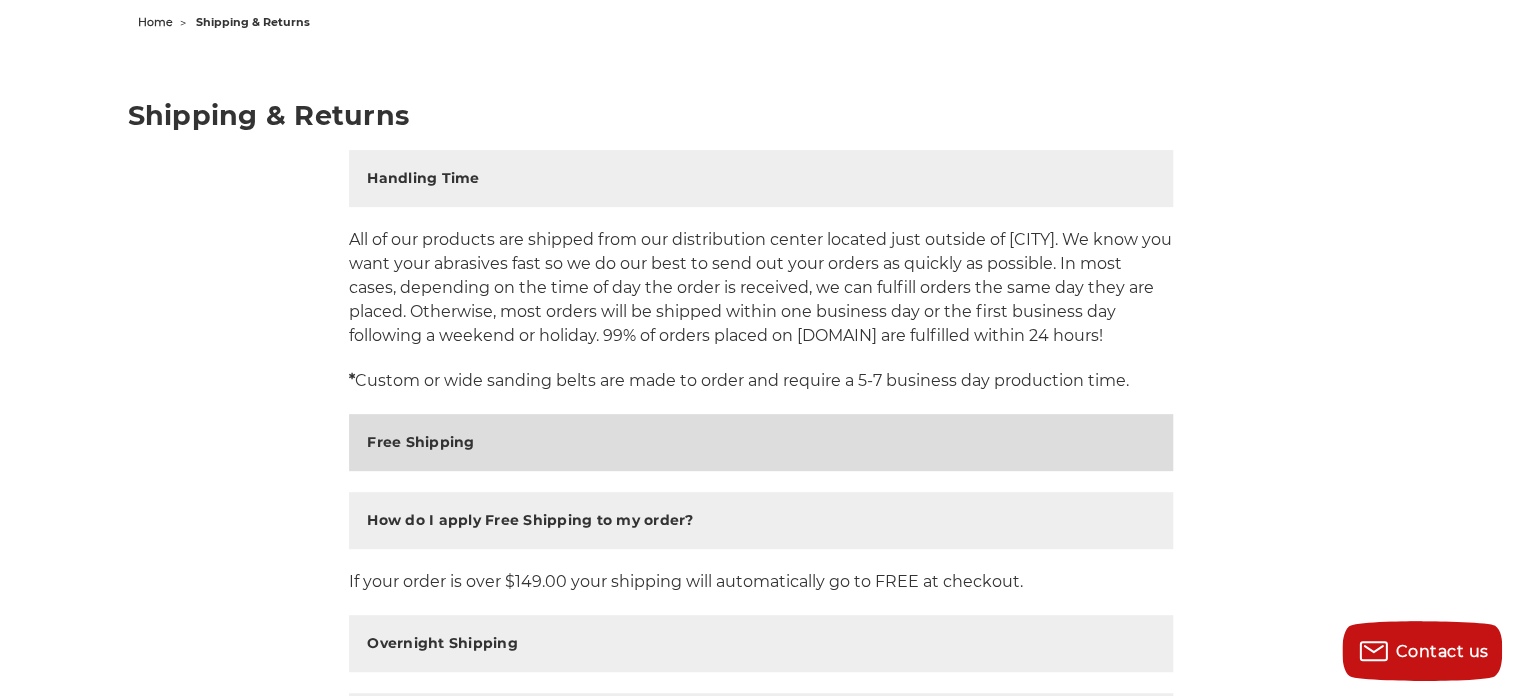 click on "Free Shipping" at bounding box center [420, 442] 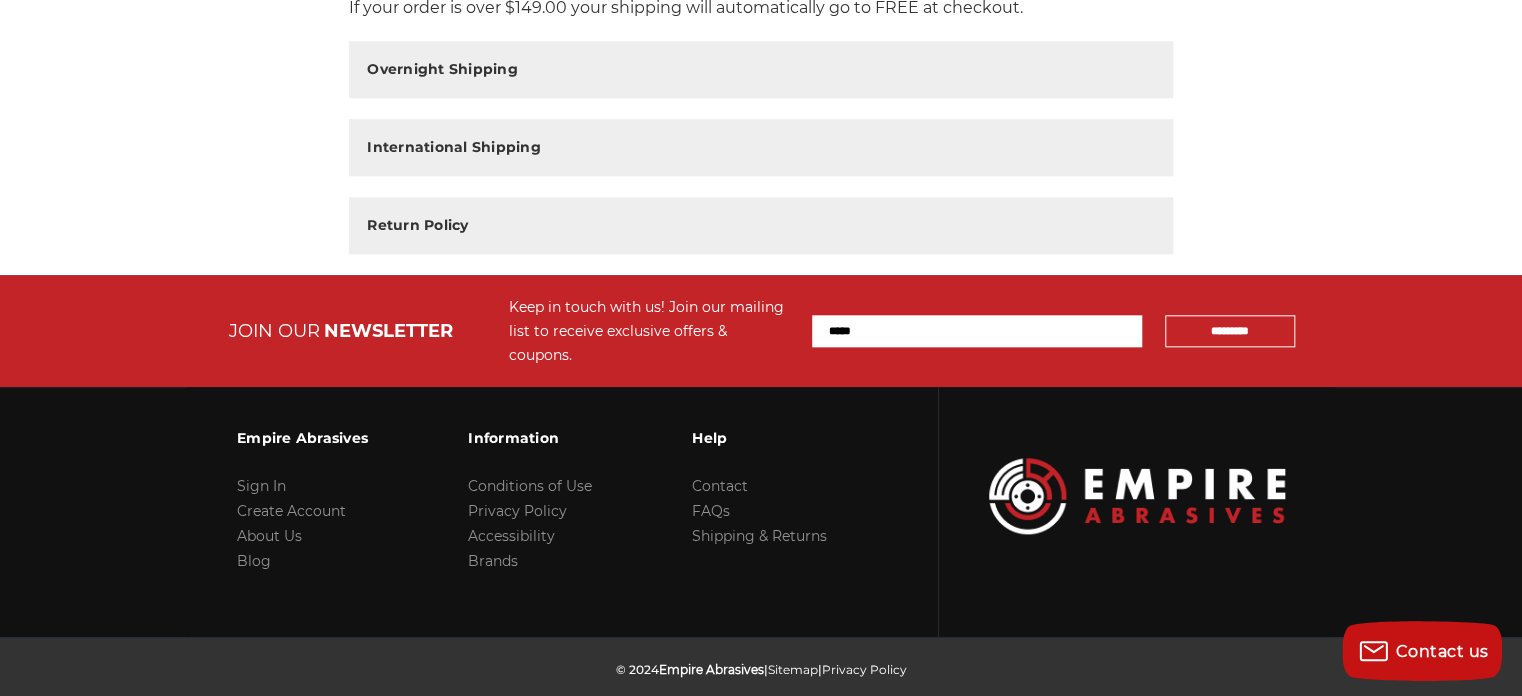 scroll, scrollTop: 1001, scrollLeft: 0, axis: vertical 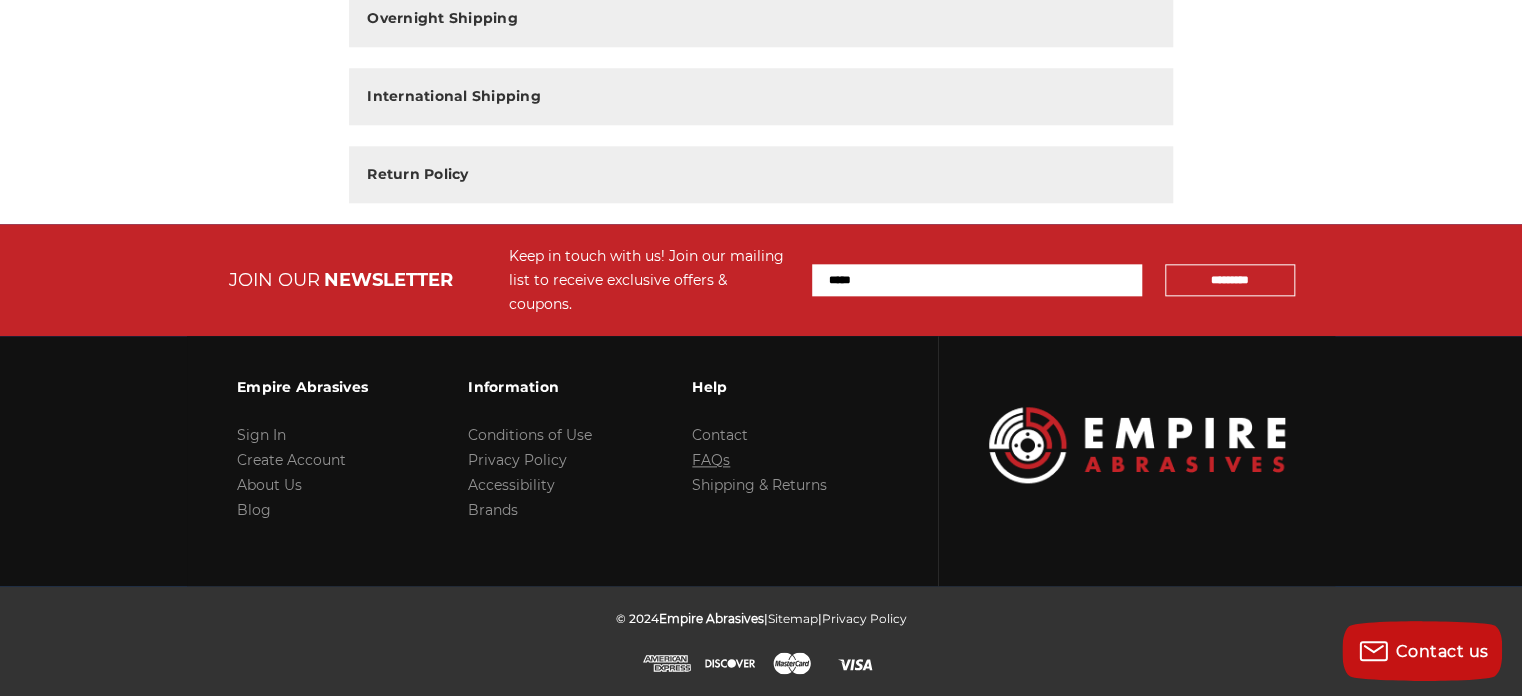 click on "FAQs" at bounding box center [711, 460] 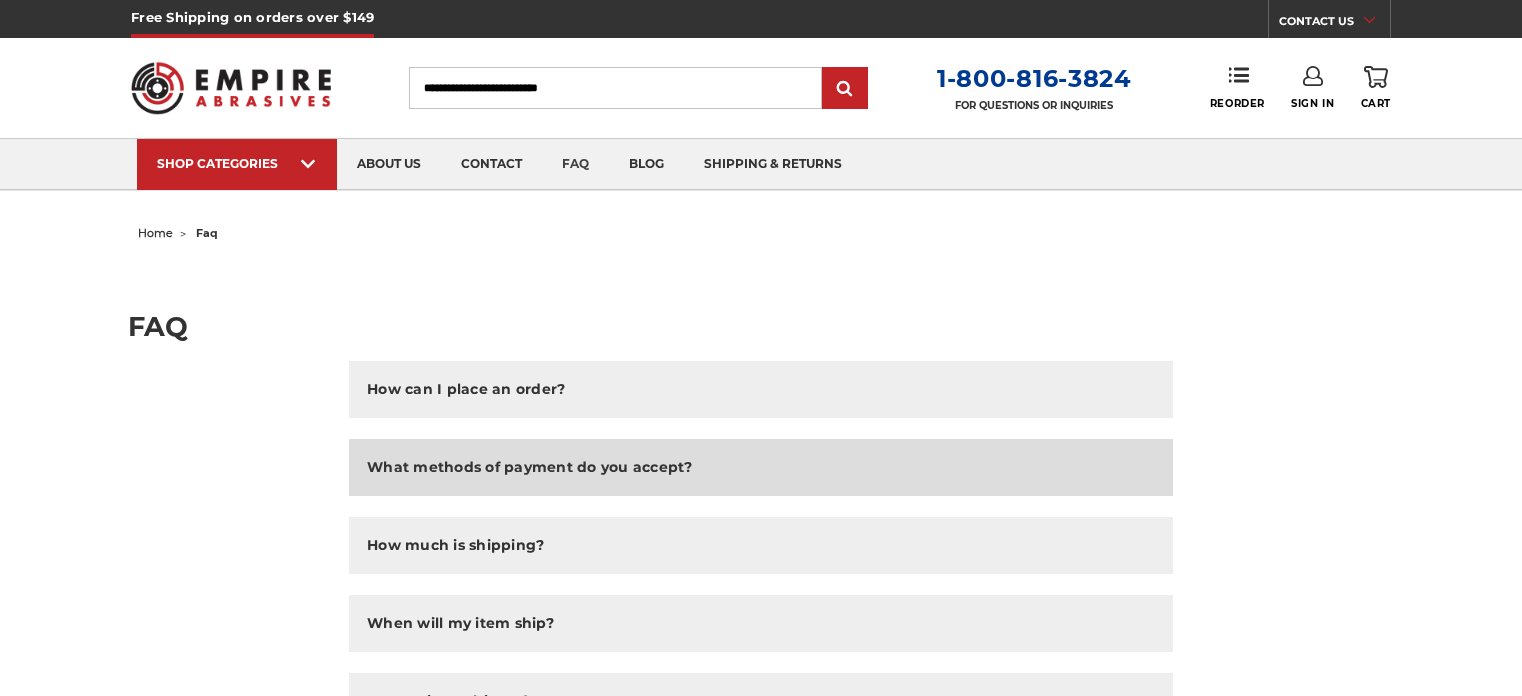 scroll, scrollTop: 0, scrollLeft: 0, axis: both 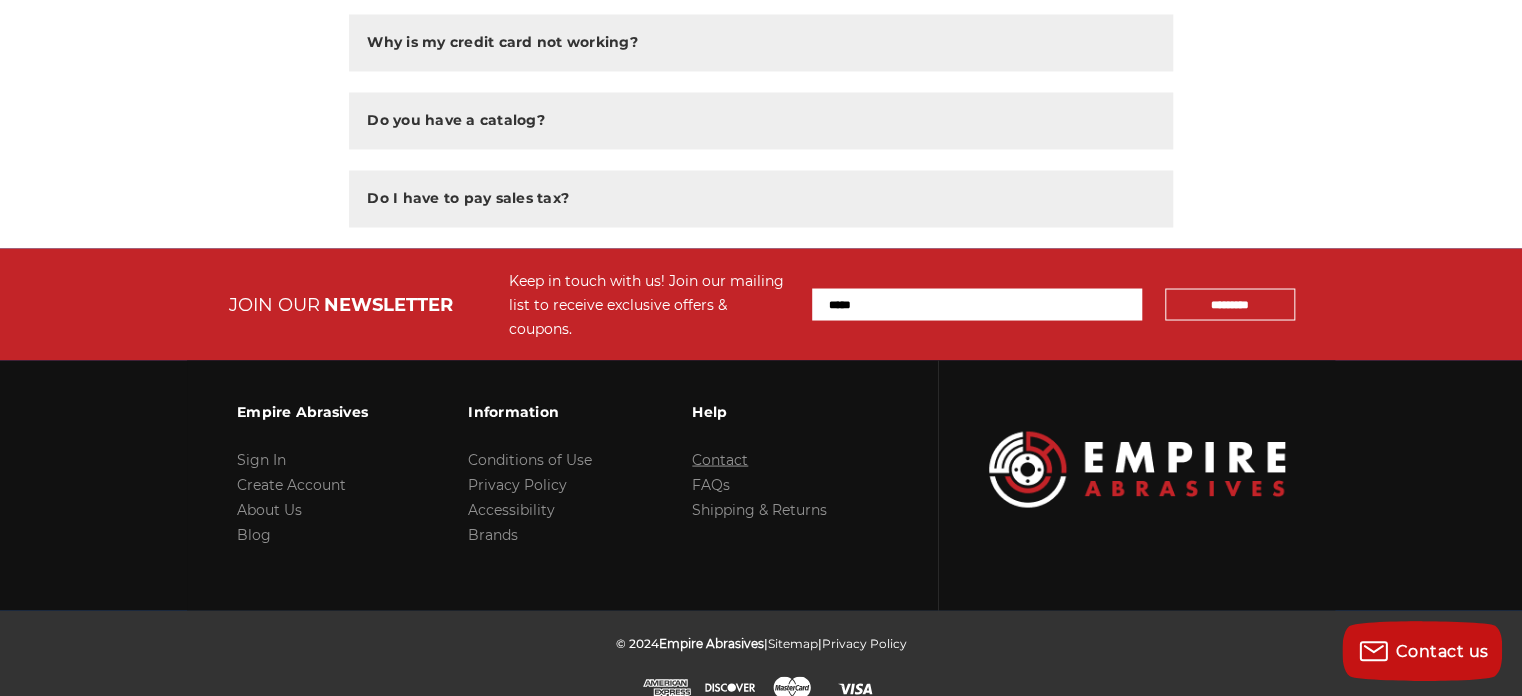 click on "Contact" at bounding box center (720, 459) 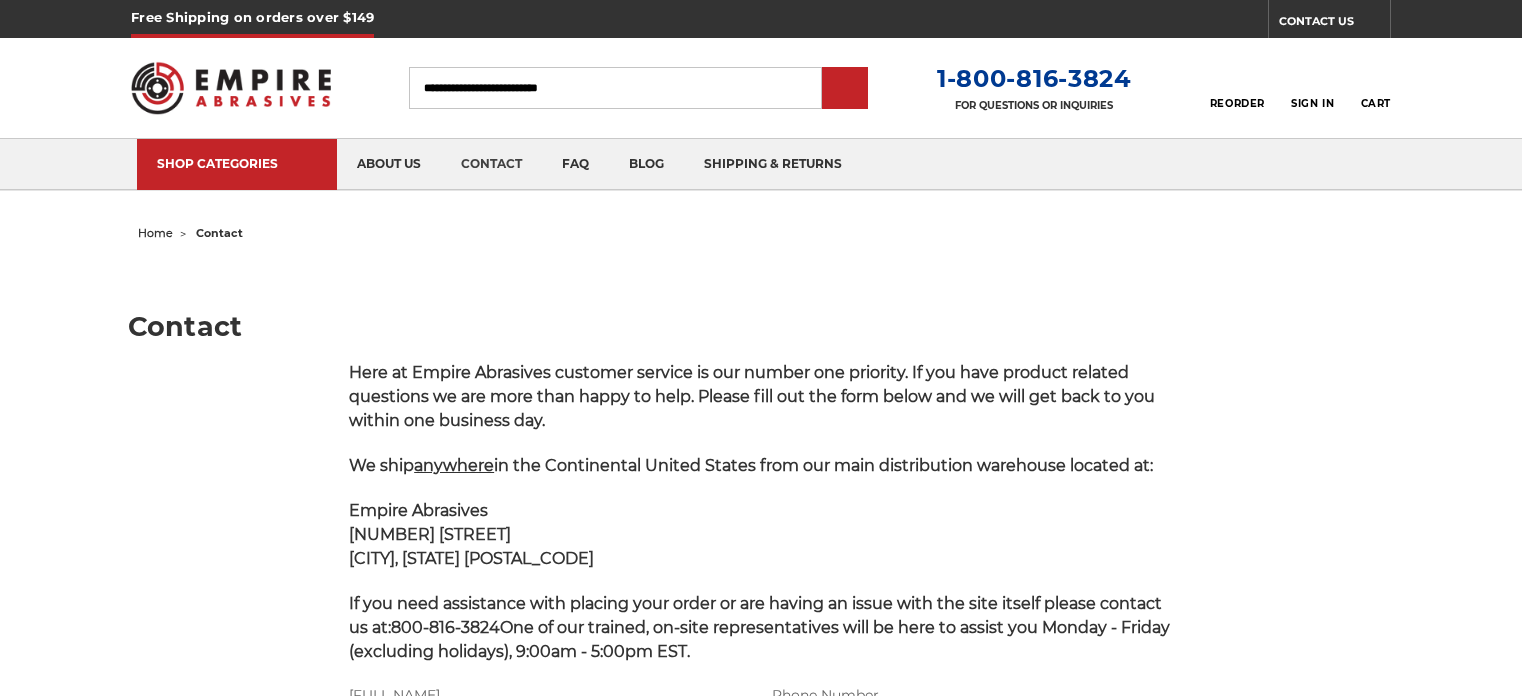 scroll, scrollTop: 0, scrollLeft: 0, axis: both 